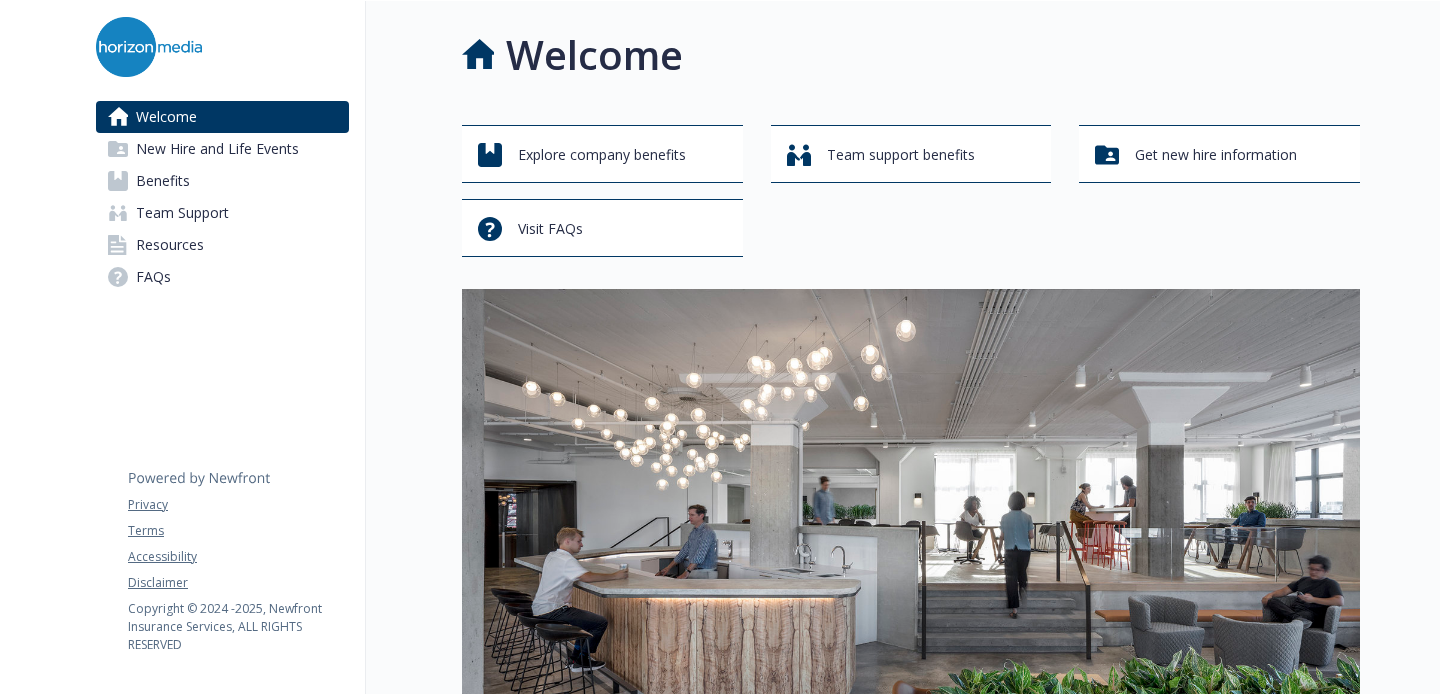 scroll, scrollTop: 0, scrollLeft: 0, axis: both 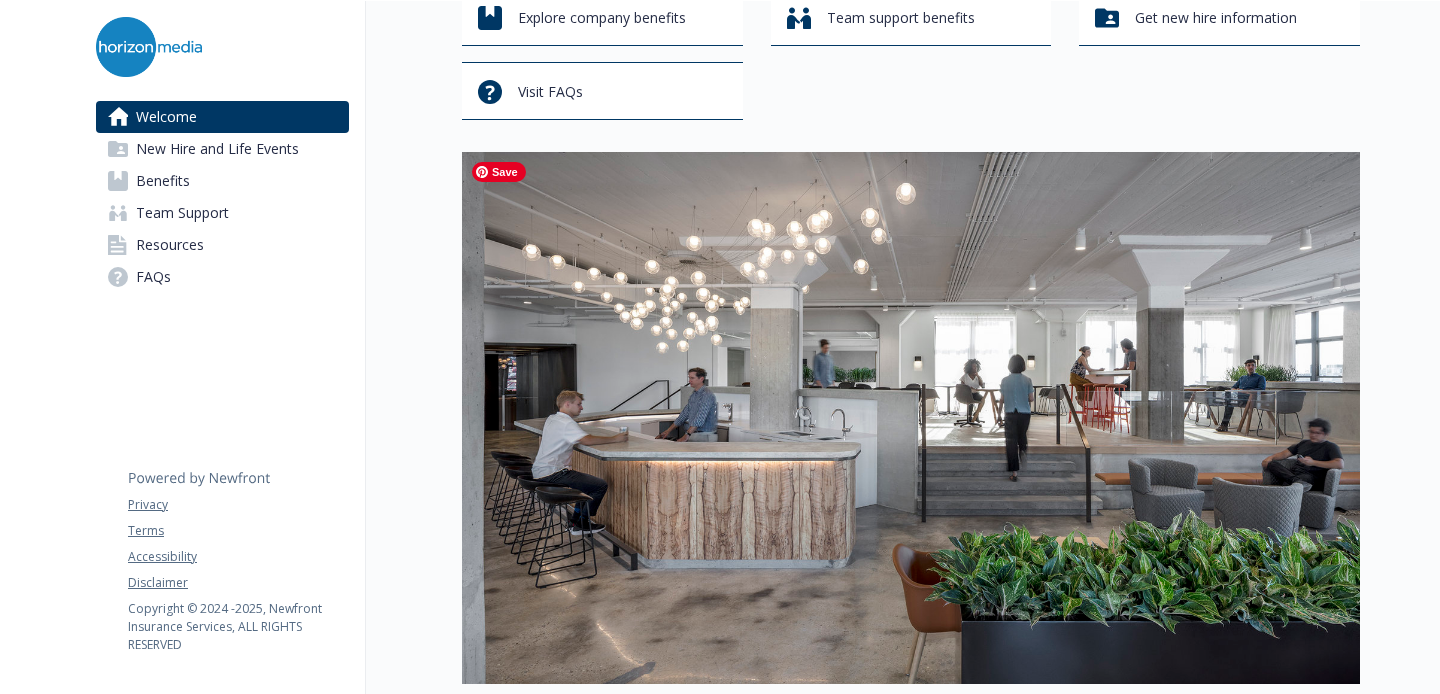 click at bounding box center [911, 418] 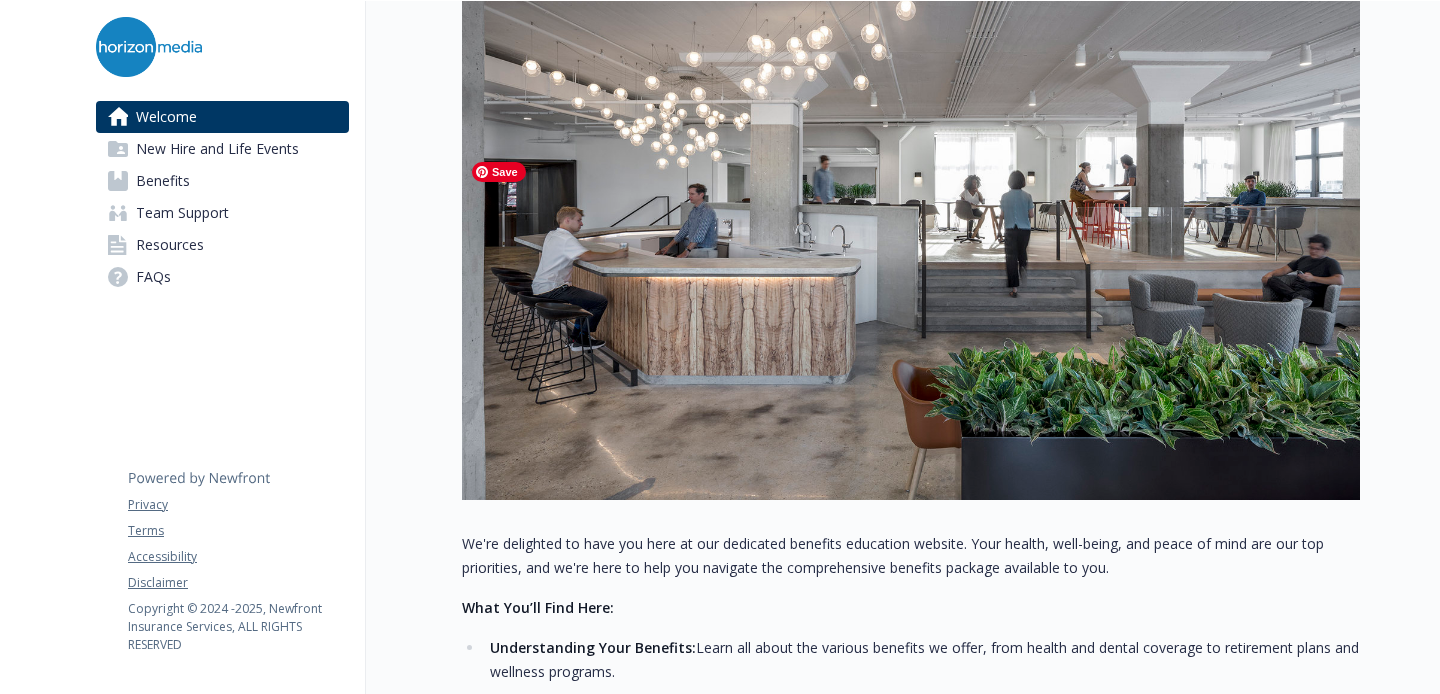 scroll, scrollTop: 357, scrollLeft: 0, axis: vertical 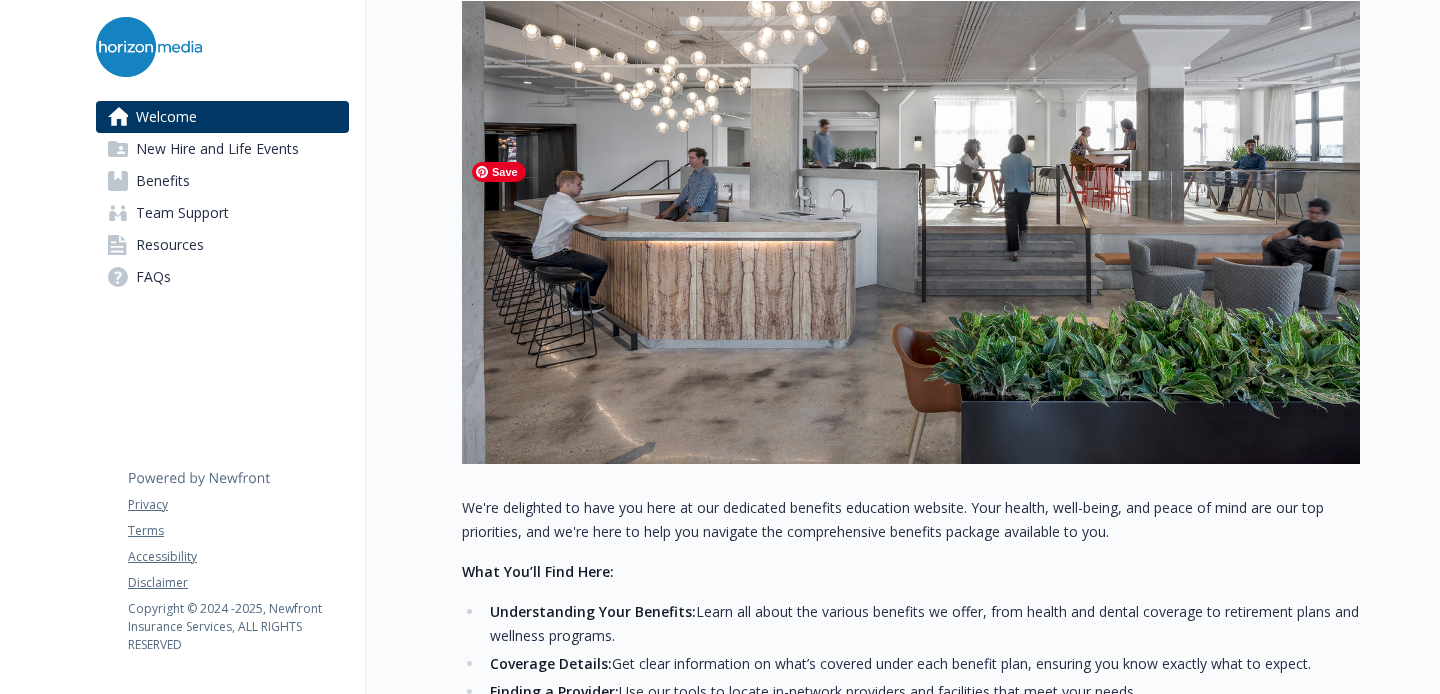click at bounding box center (911, 198) 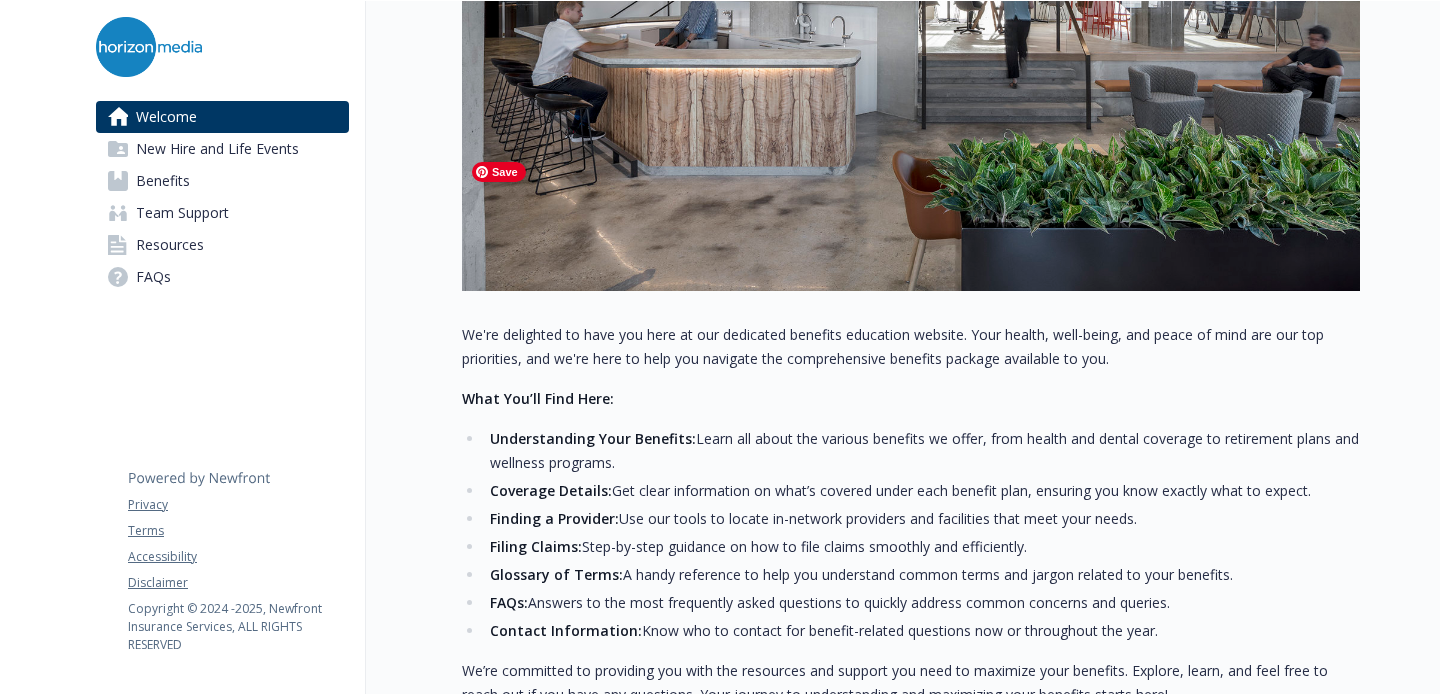 scroll, scrollTop: 533, scrollLeft: 0, axis: vertical 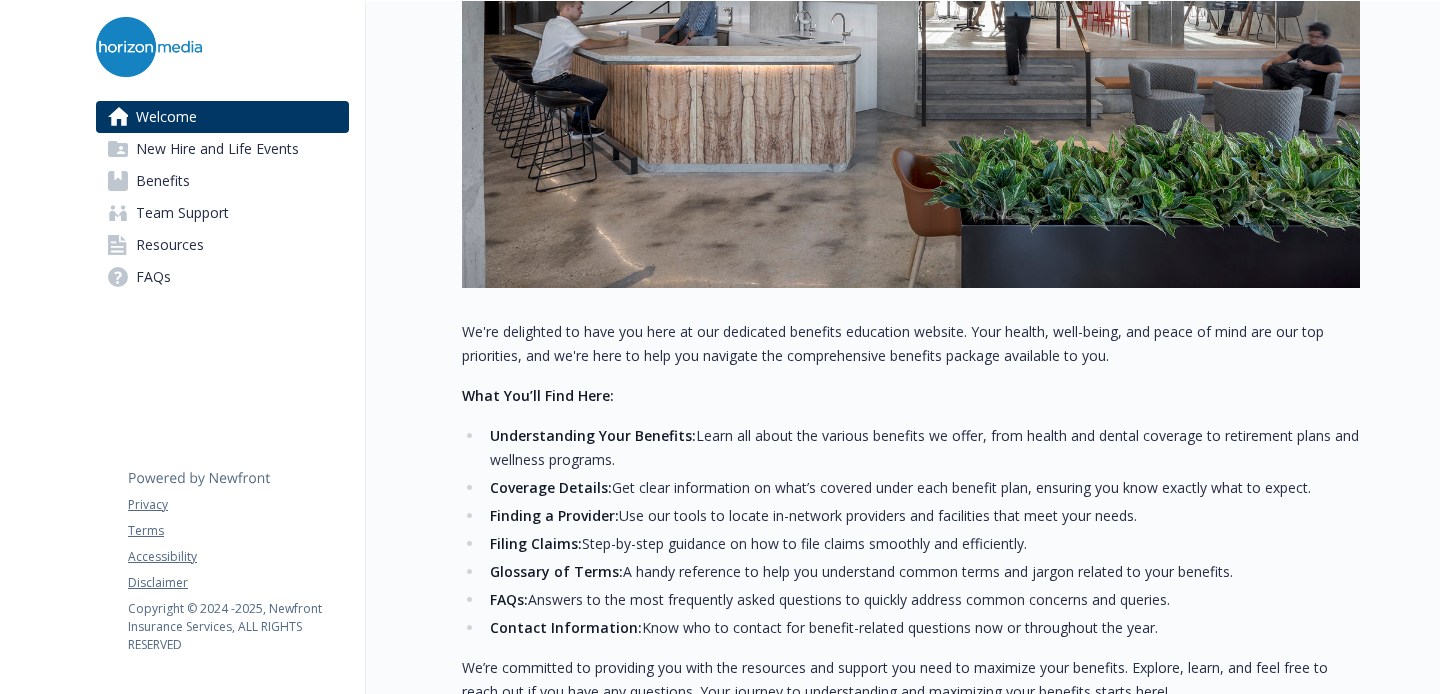 click on "We're delighted to have you here at our dedicated benefits education website. Your health, well-being, and peace of mind are our top priorities, and we're here to help you navigate the comprehensive benefits package available to you." at bounding box center (911, 344) 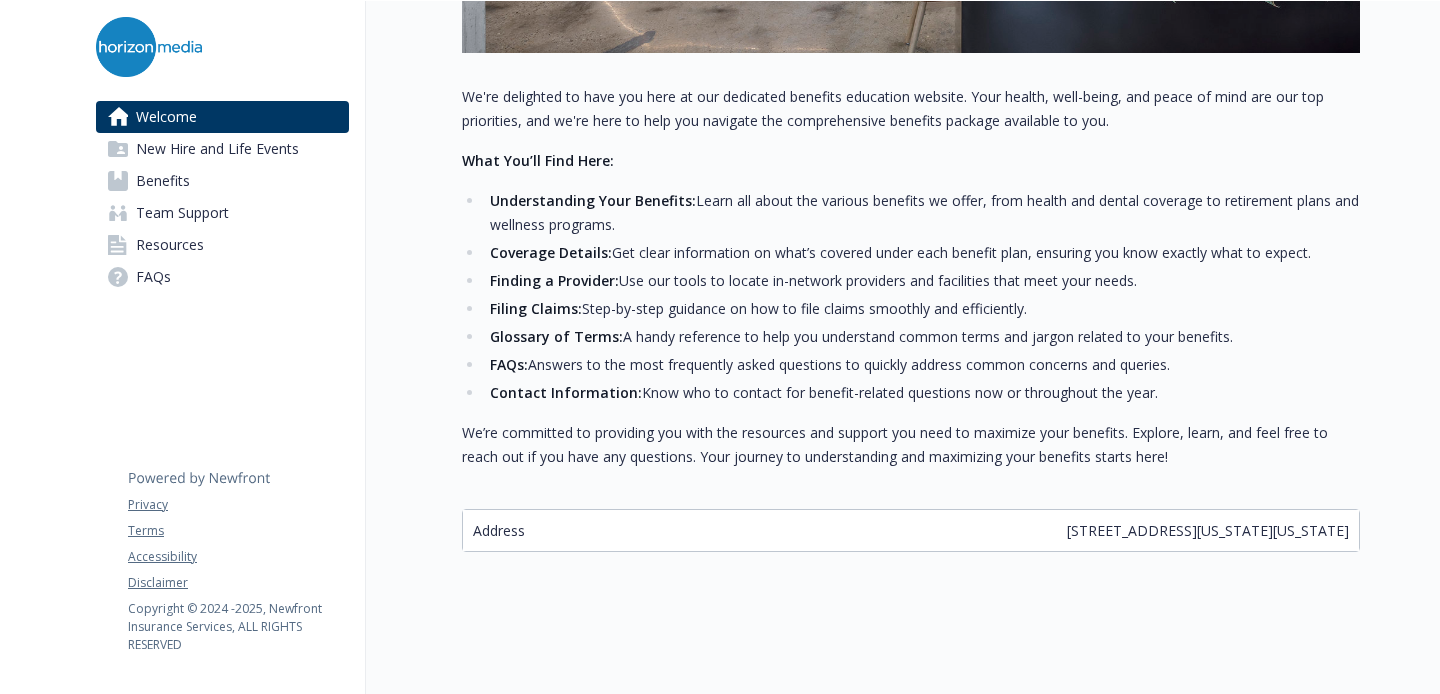 scroll, scrollTop: 770, scrollLeft: 0, axis: vertical 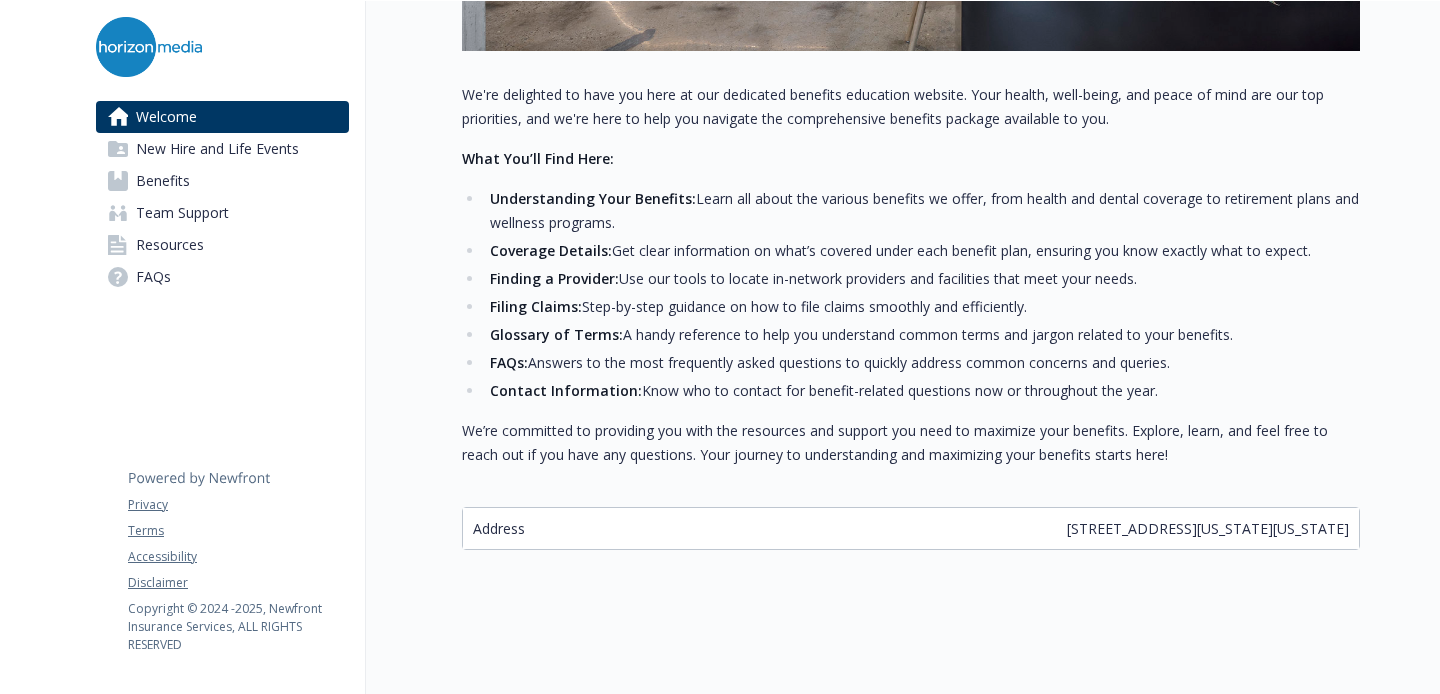 click on "[STREET_ADDRESS][US_STATE][US_STATE]" at bounding box center [1208, 528] 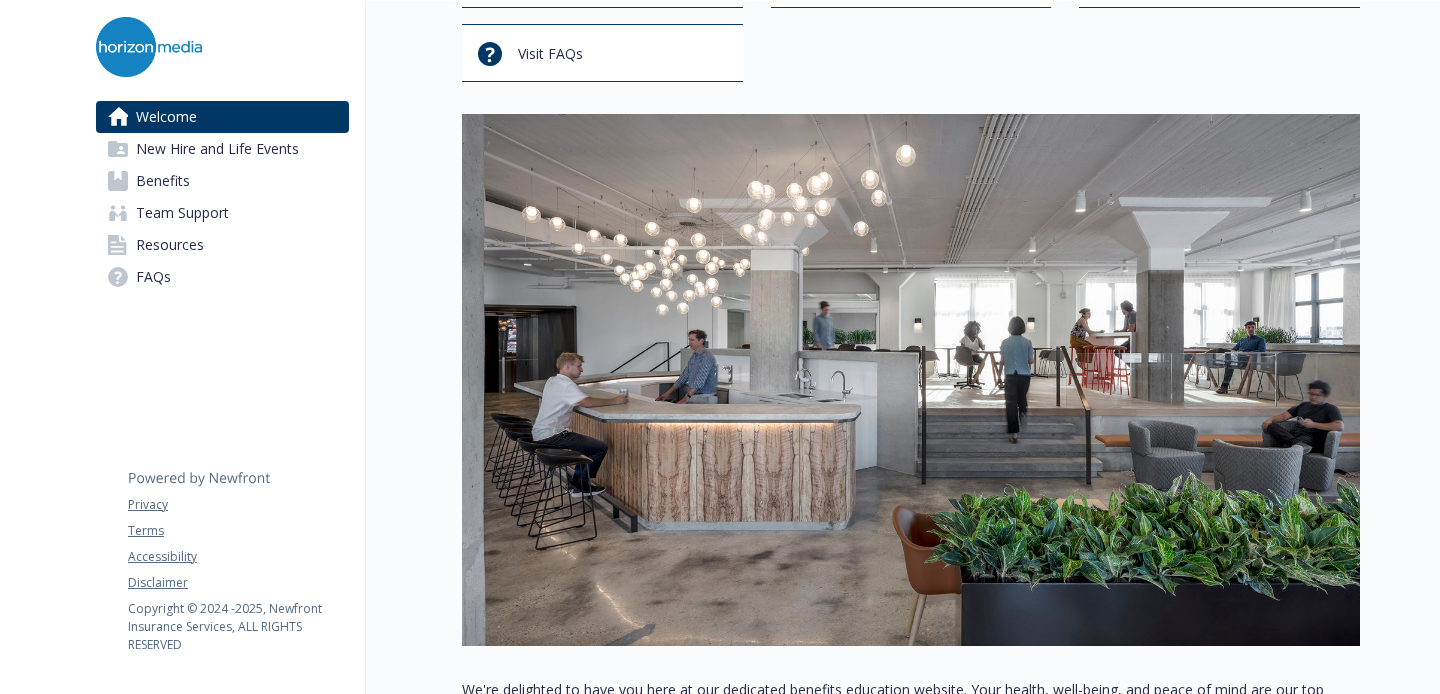 scroll, scrollTop: 0, scrollLeft: 0, axis: both 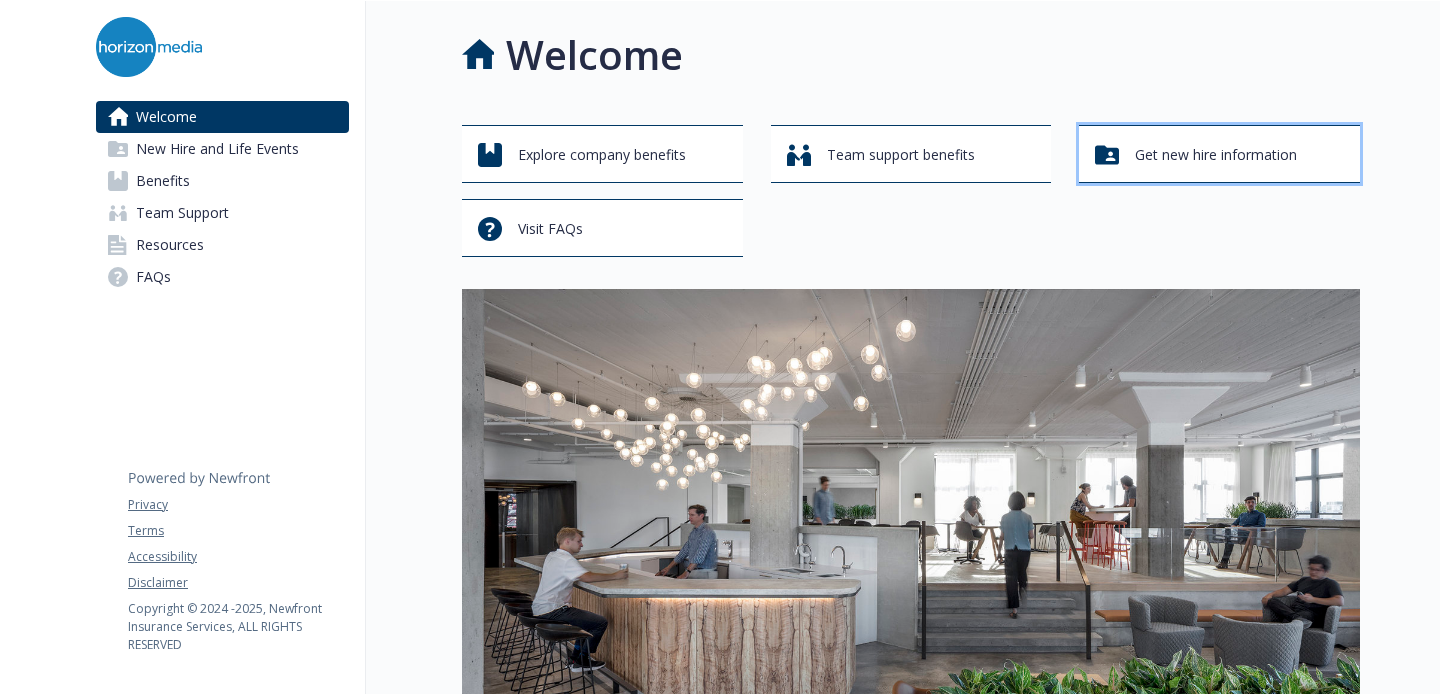 click on "Get new hire information" at bounding box center [1219, 154] 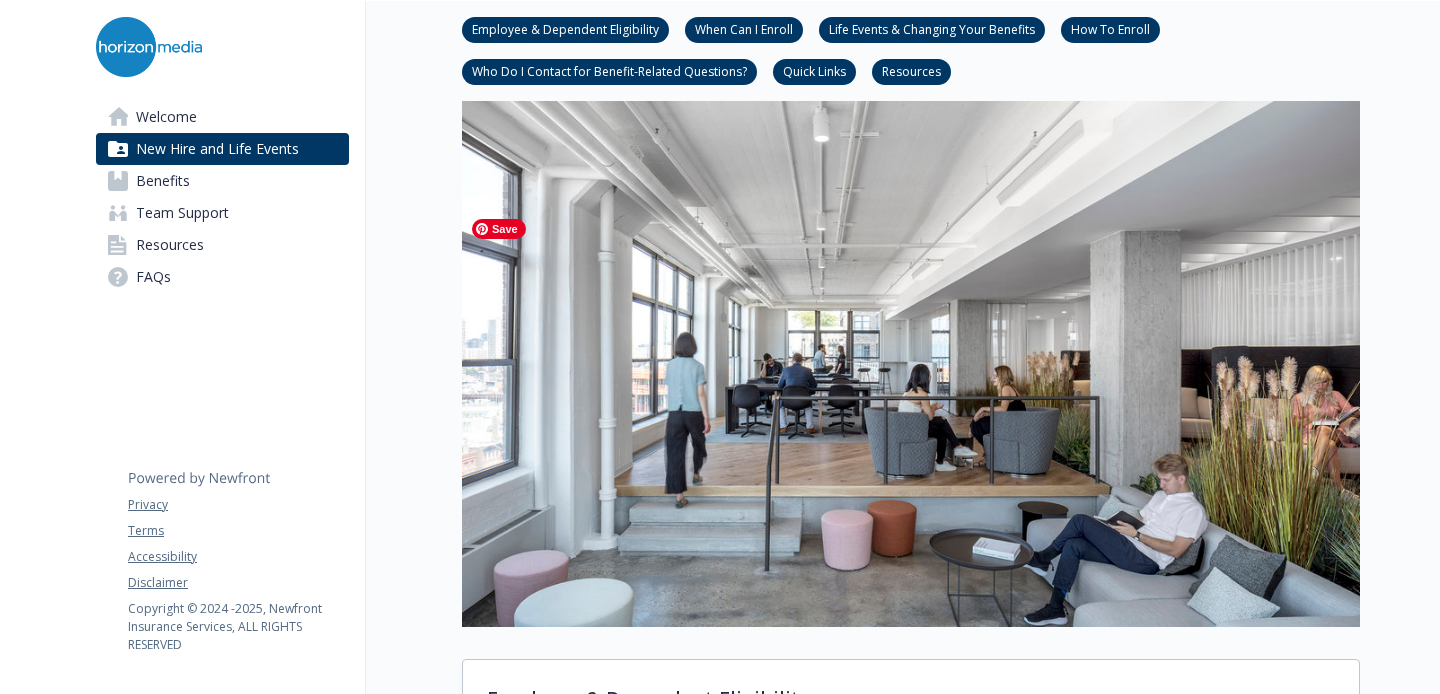 scroll, scrollTop: 112, scrollLeft: 0, axis: vertical 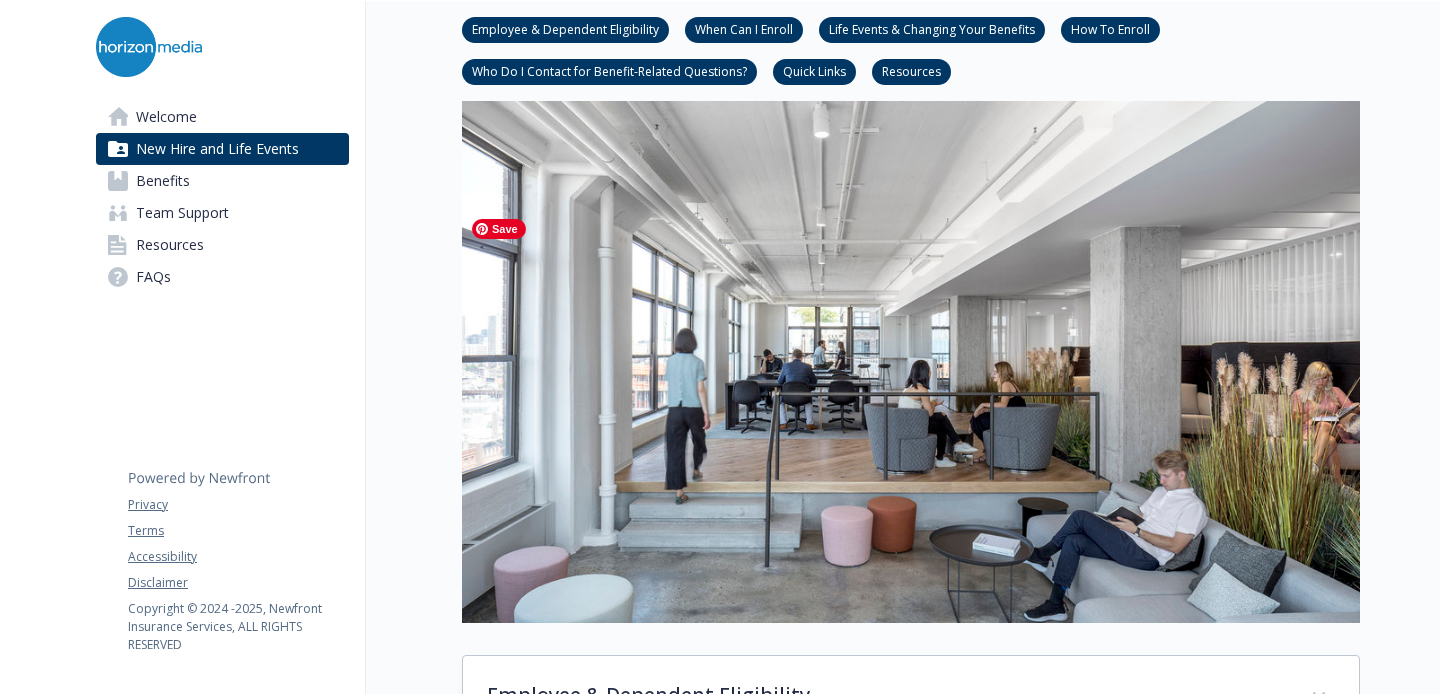 click at bounding box center [911, 360] 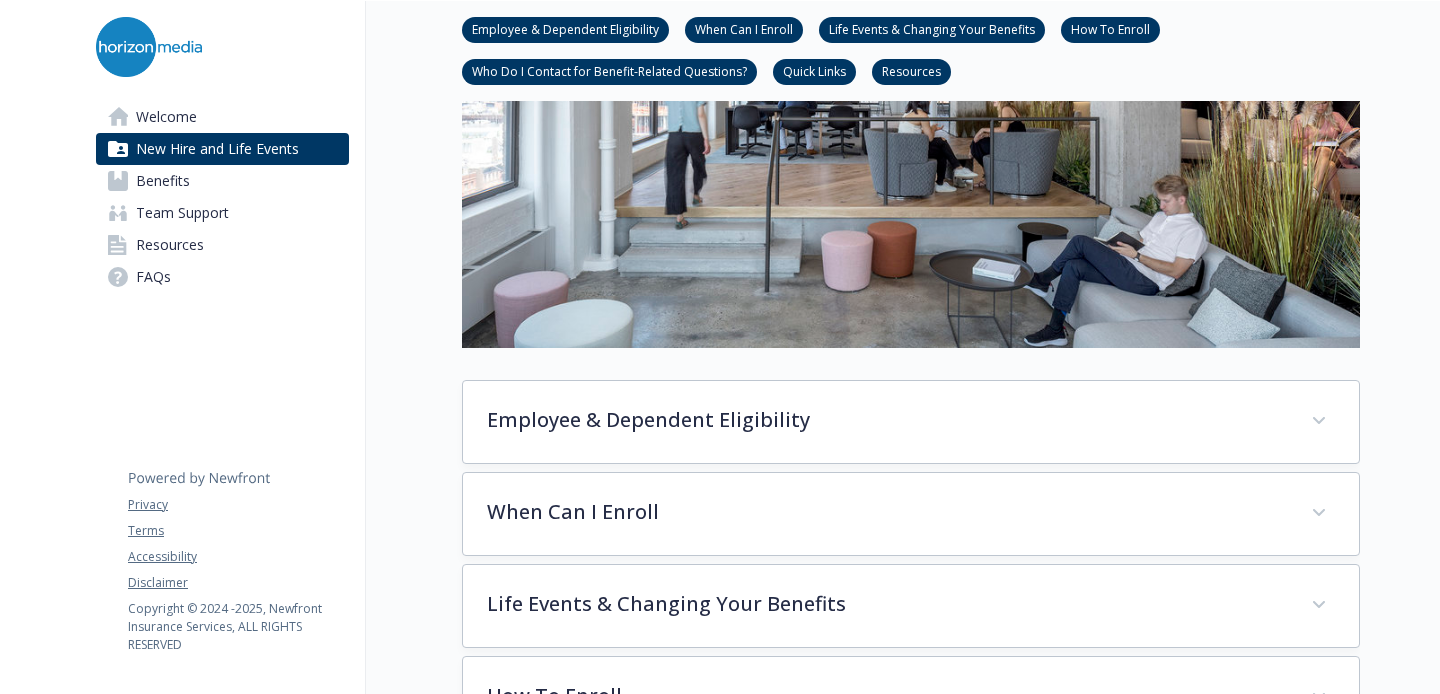 scroll, scrollTop: 0, scrollLeft: 0, axis: both 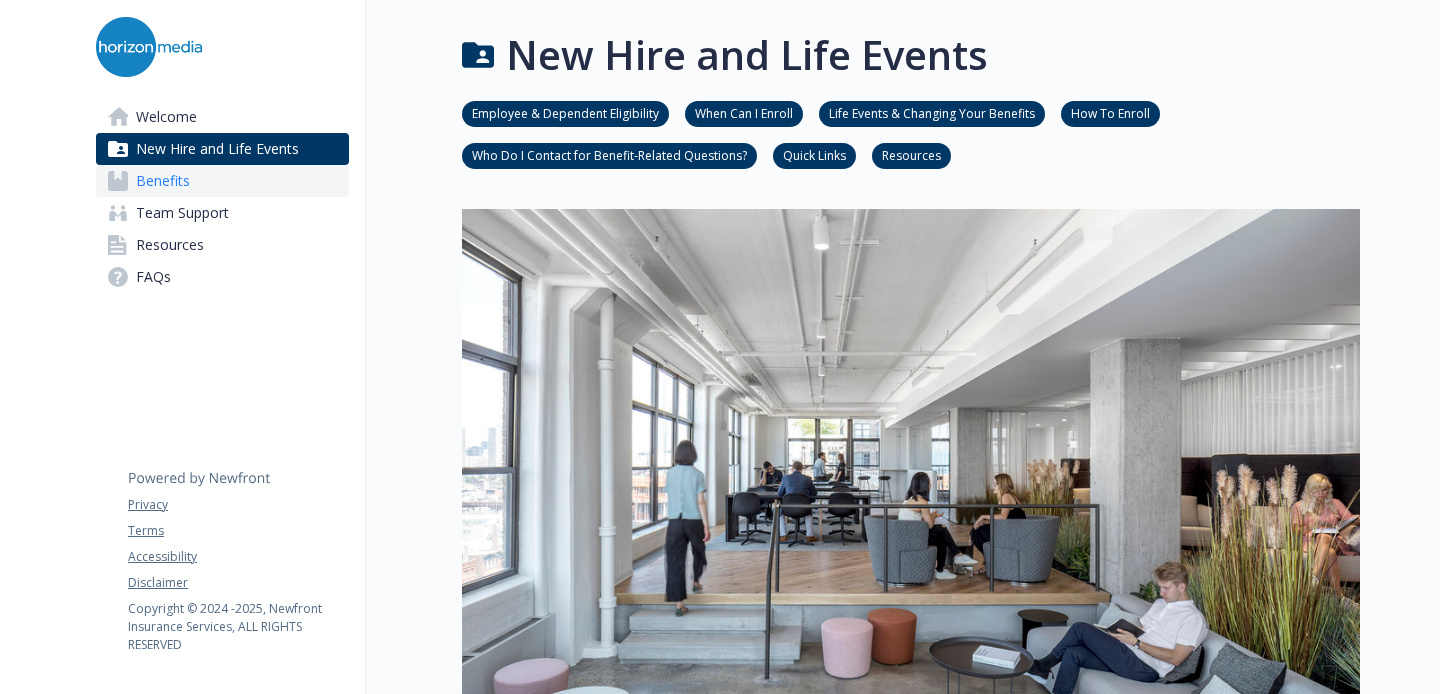 click on "Benefits" at bounding box center [222, 181] 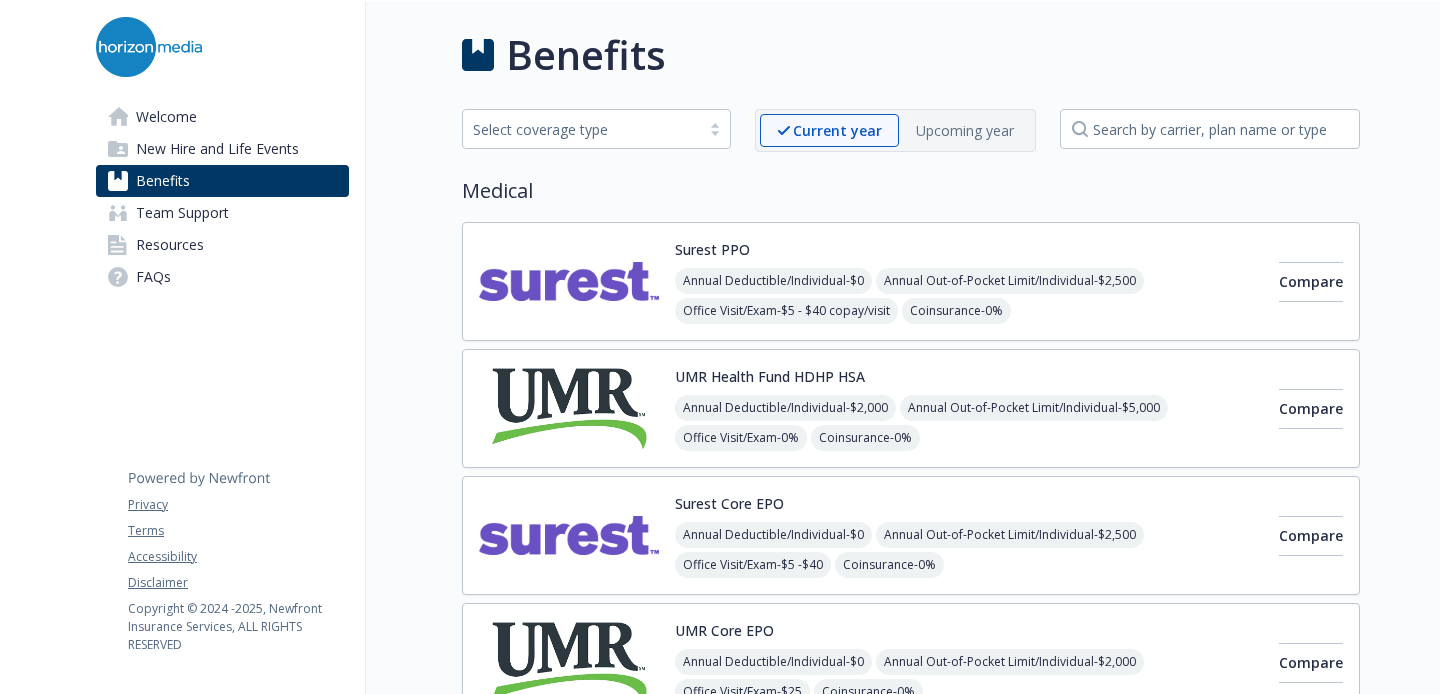 click on "Medical" at bounding box center (911, 191) 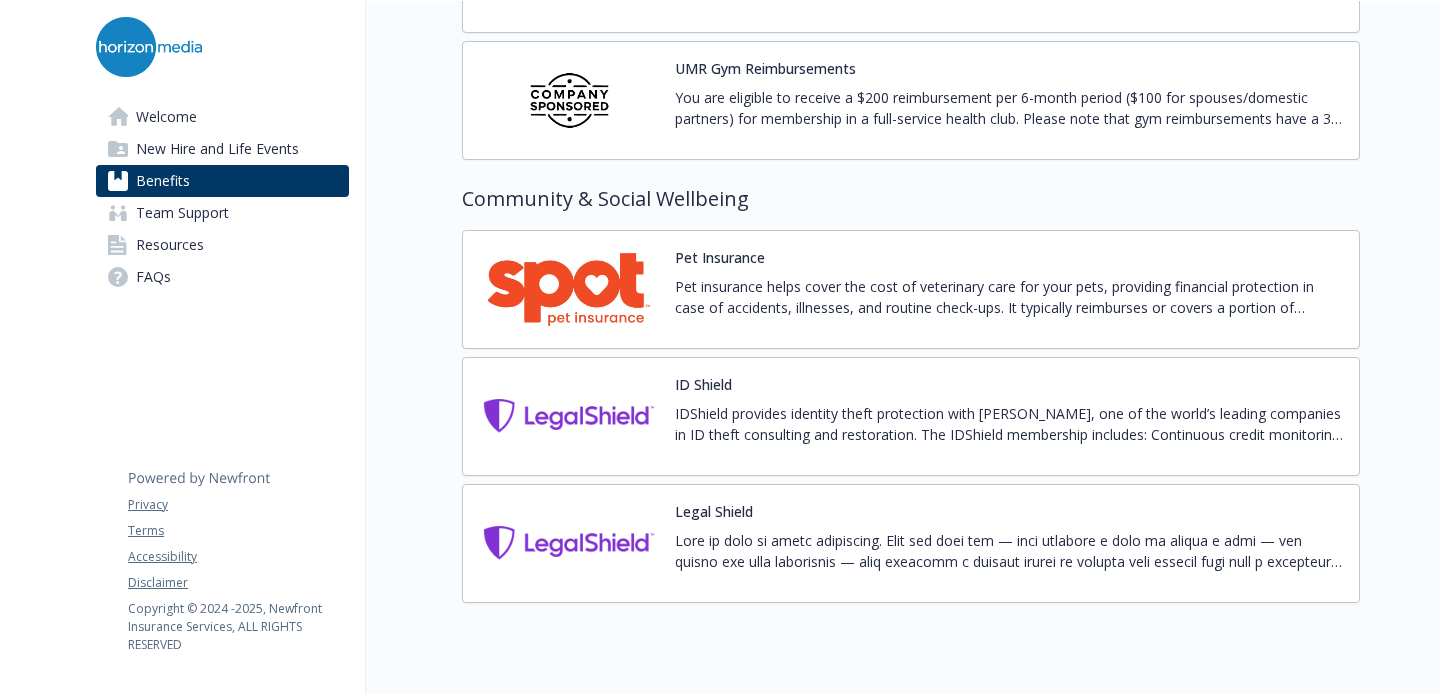 scroll, scrollTop: 5234, scrollLeft: 0, axis: vertical 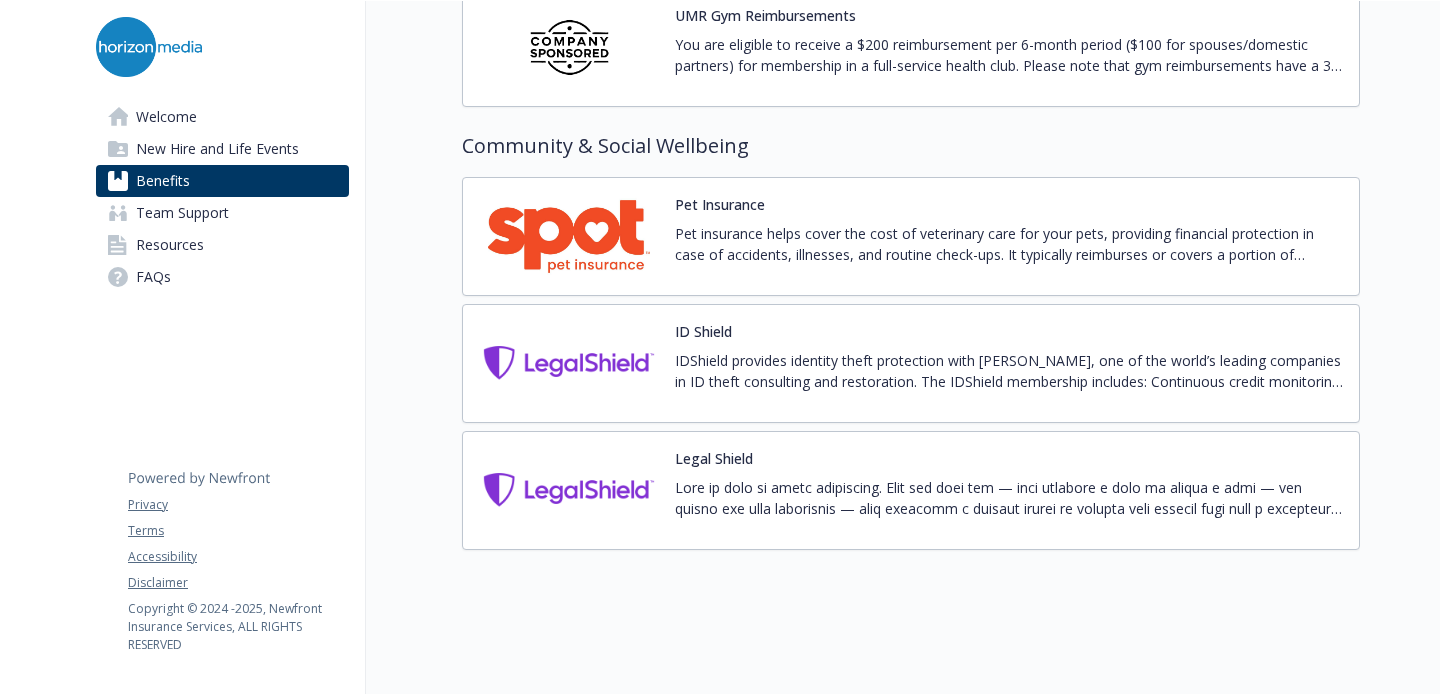 click on "Pet Insurance Pet insurance helps cover the cost of veterinary care for your pets, providing financial protection in case of accidents, illnesses, and routine check-ups. It typically reimburses or covers a portion of expenses such as surgeries, medications, or treatments, allowing pet owners to ensure their pets receive the best care without worrying about unexpected costs." at bounding box center [1009, 236] 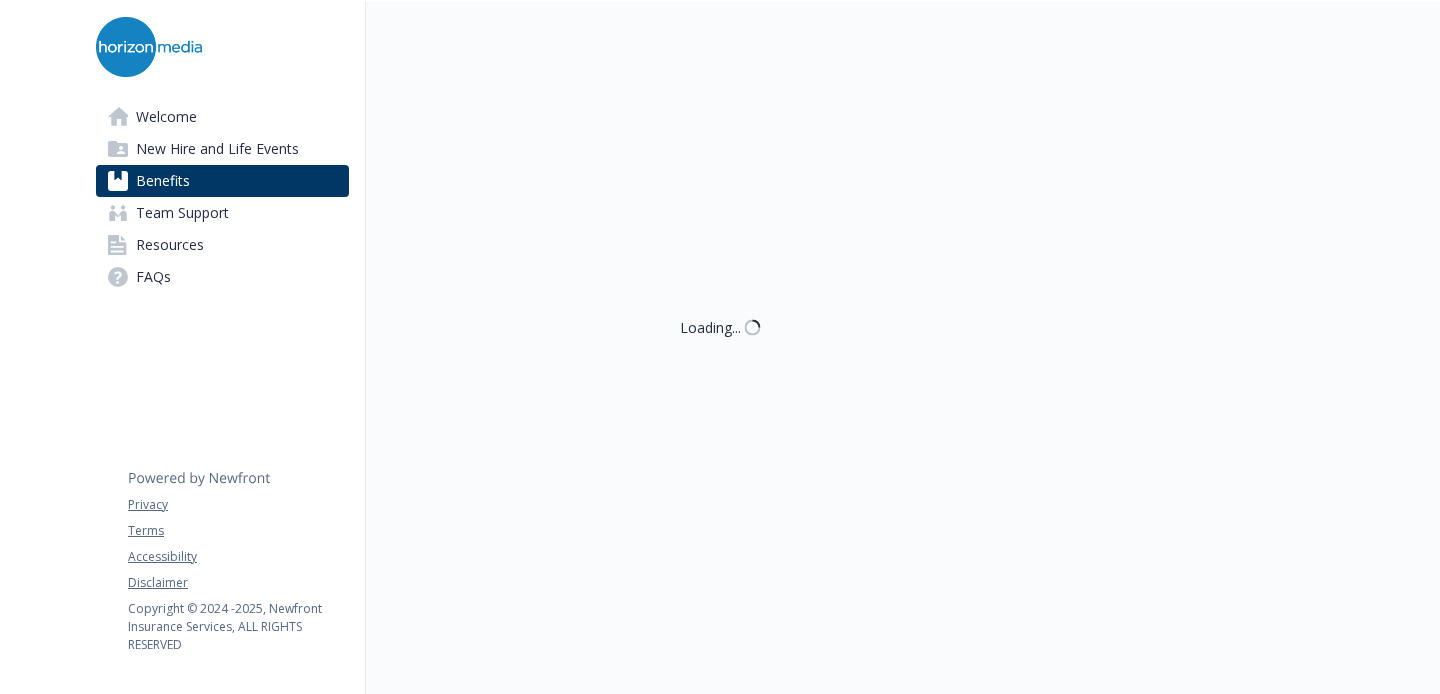 scroll, scrollTop: 5234, scrollLeft: 0, axis: vertical 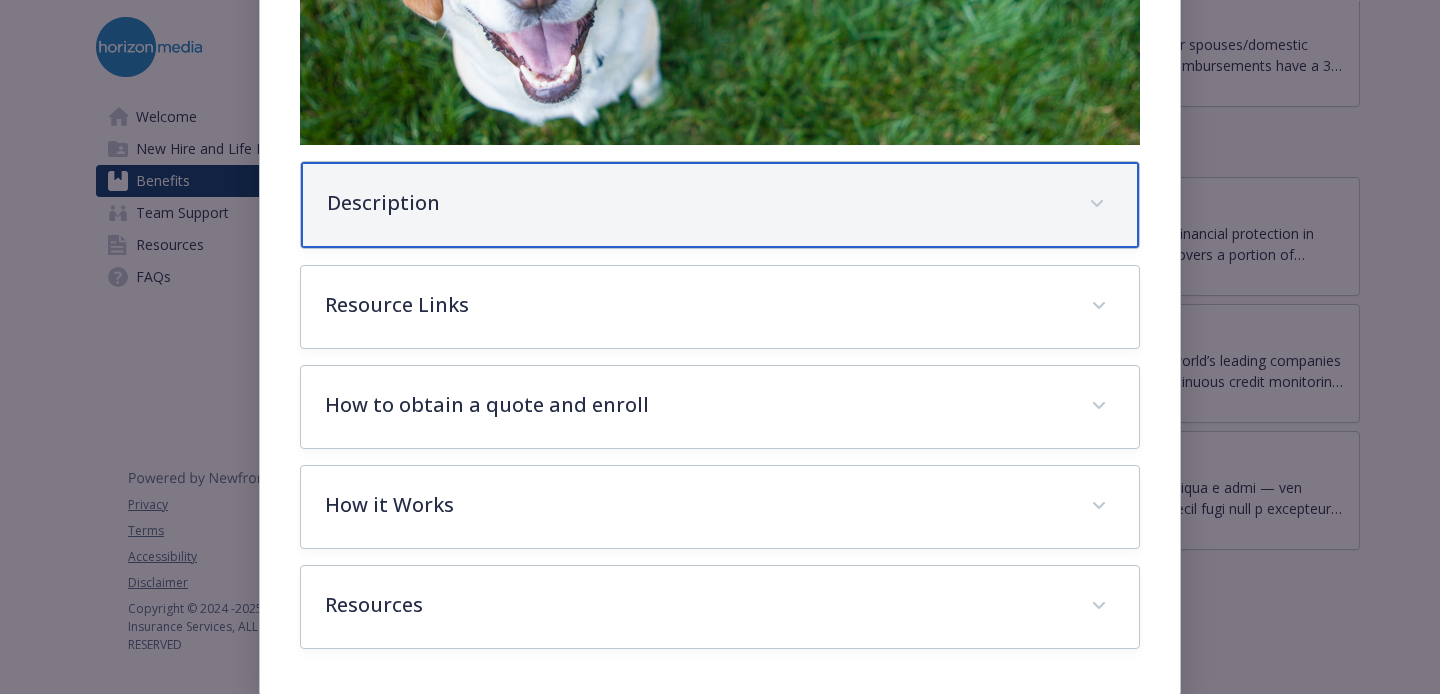 click on "Description" at bounding box center (720, 205) 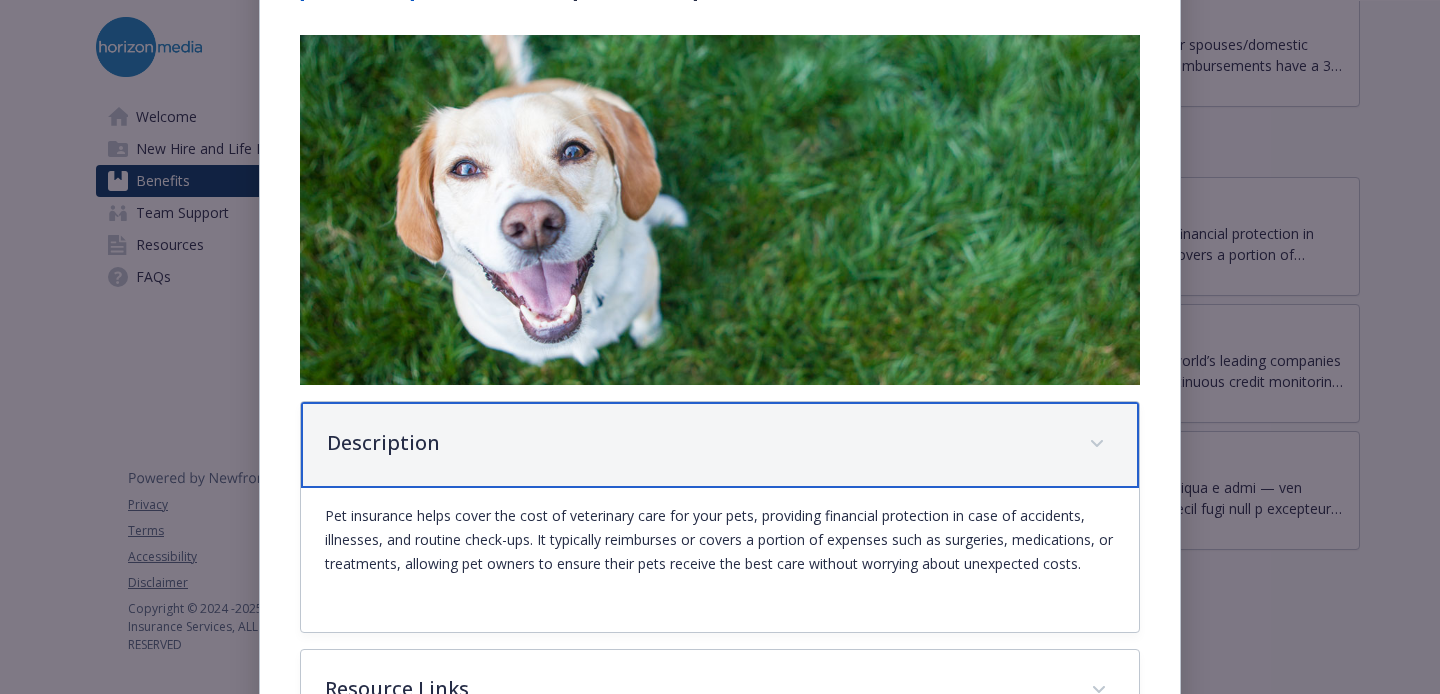 scroll, scrollTop: 0, scrollLeft: 0, axis: both 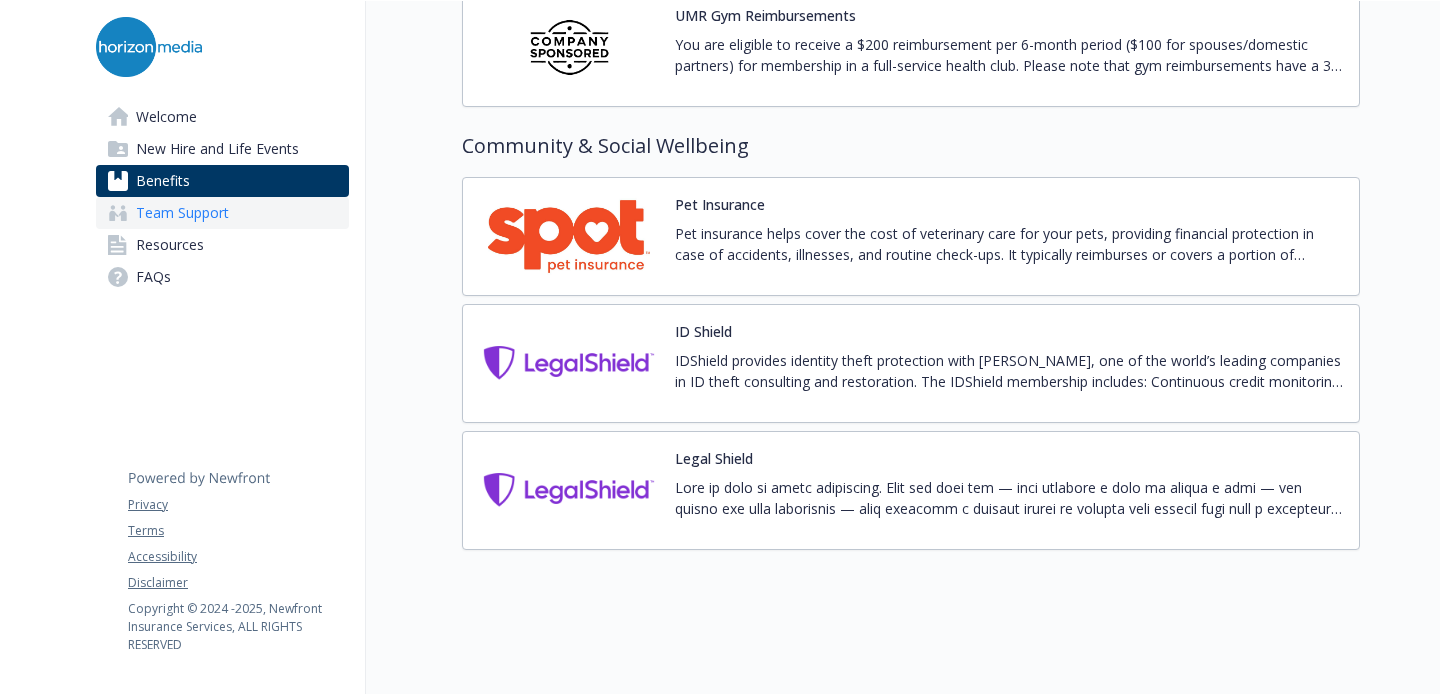 click on "Team Support" at bounding box center [182, 213] 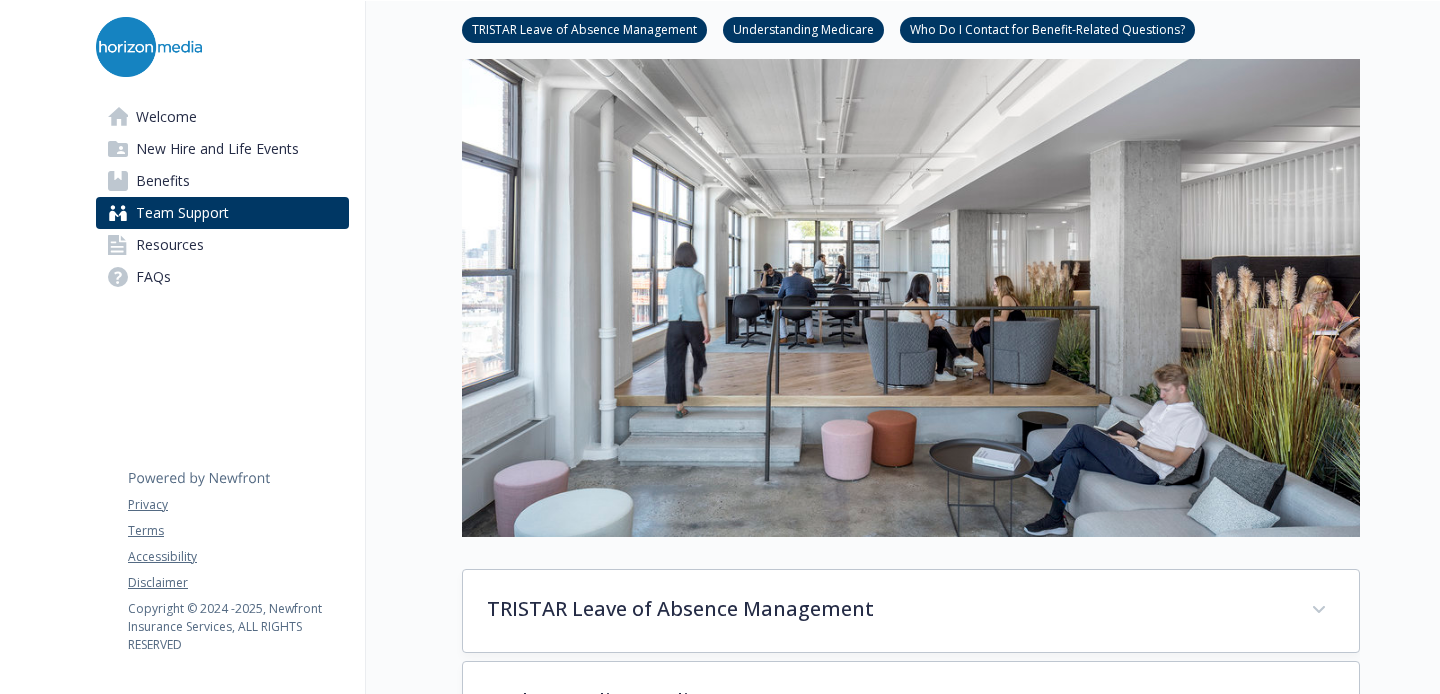 scroll, scrollTop: 0, scrollLeft: 0, axis: both 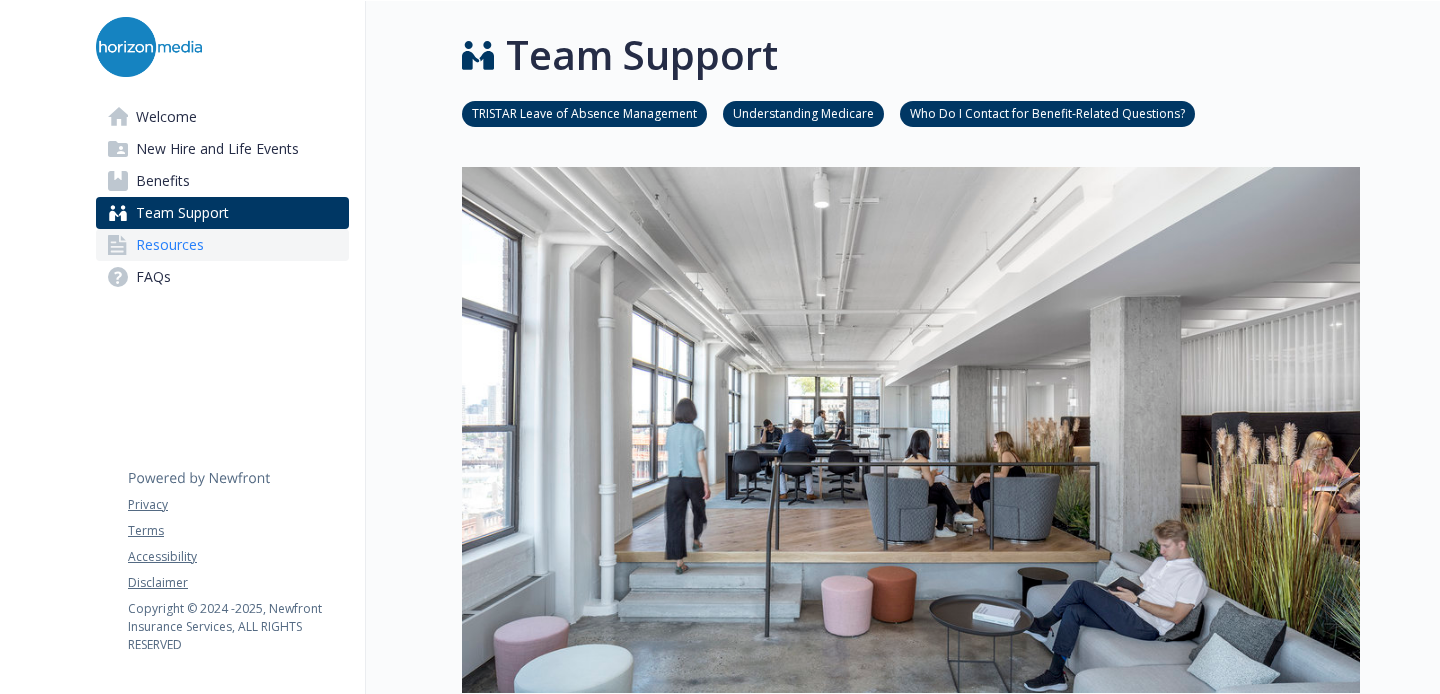 click on "Resources" at bounding box center (222, 245) 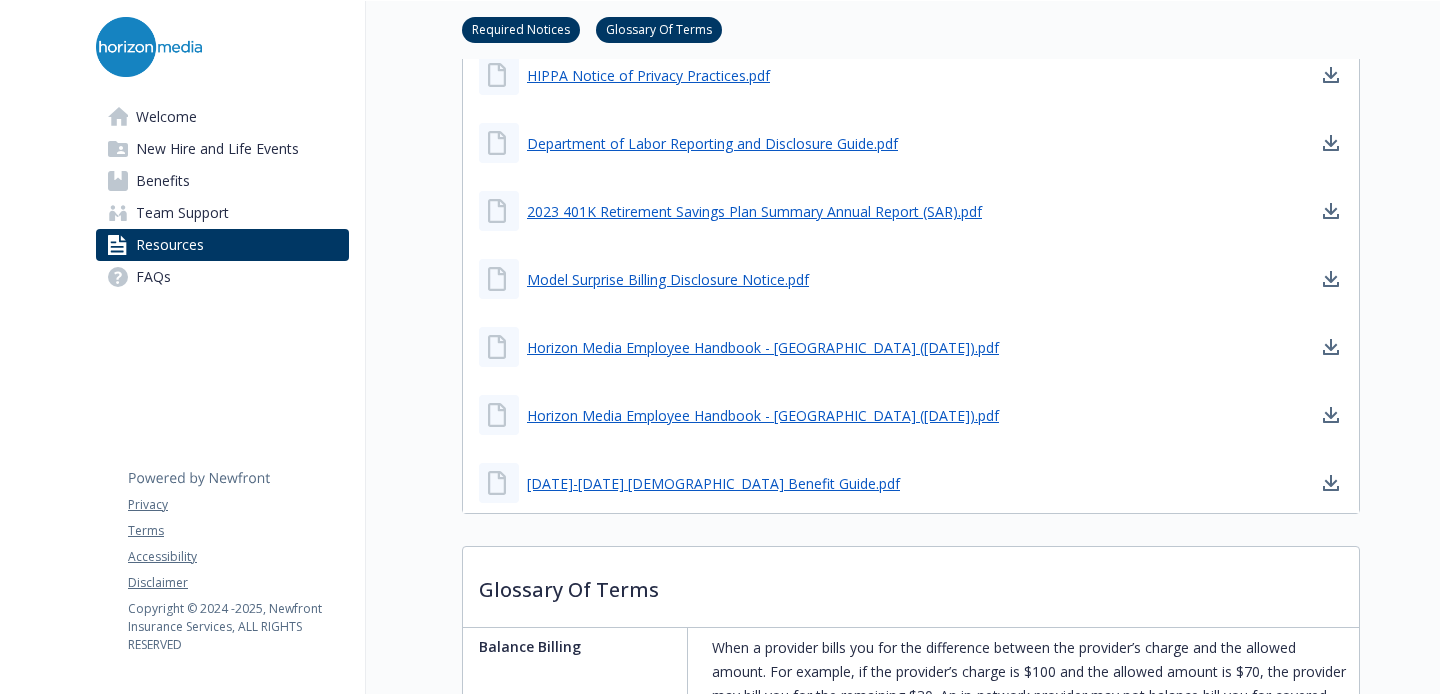 scroll, scrollTop: 1407, scrollLeft: 0, axis: vertical 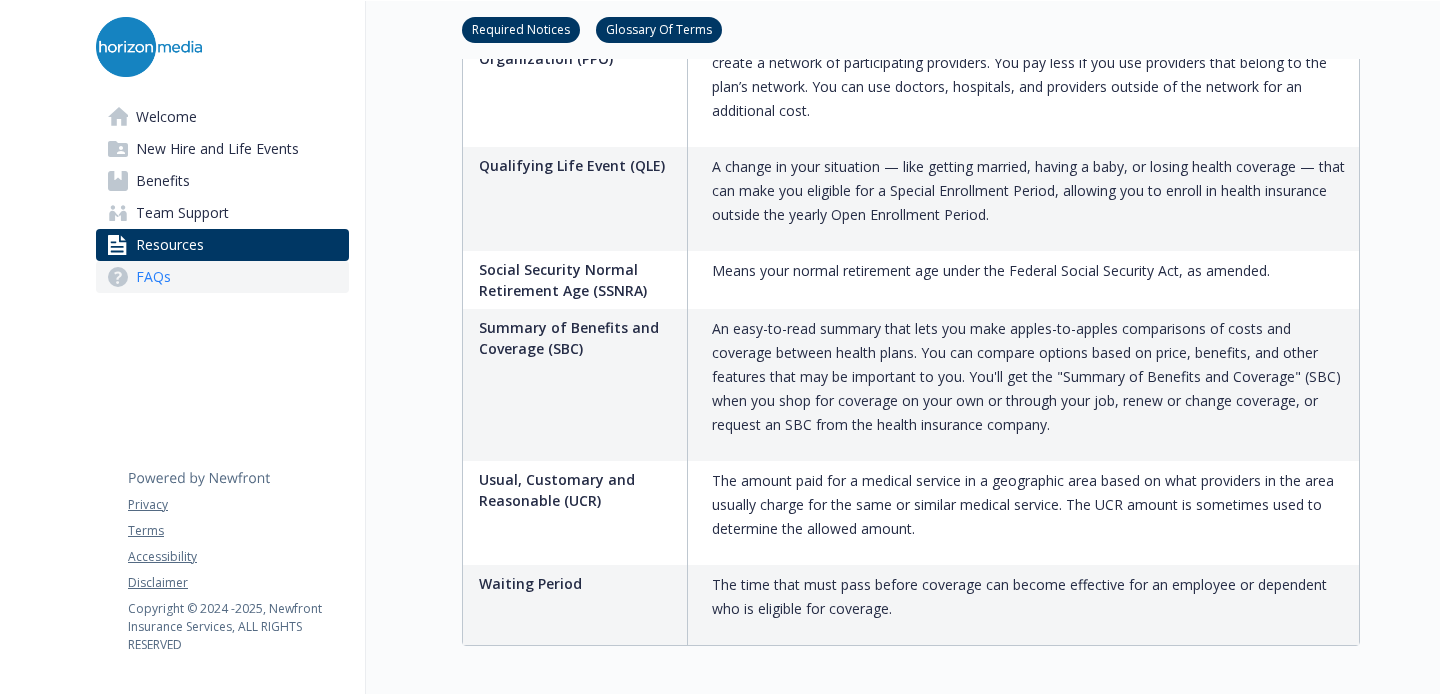 click on "FAQs" at bounding box center [222, 277] 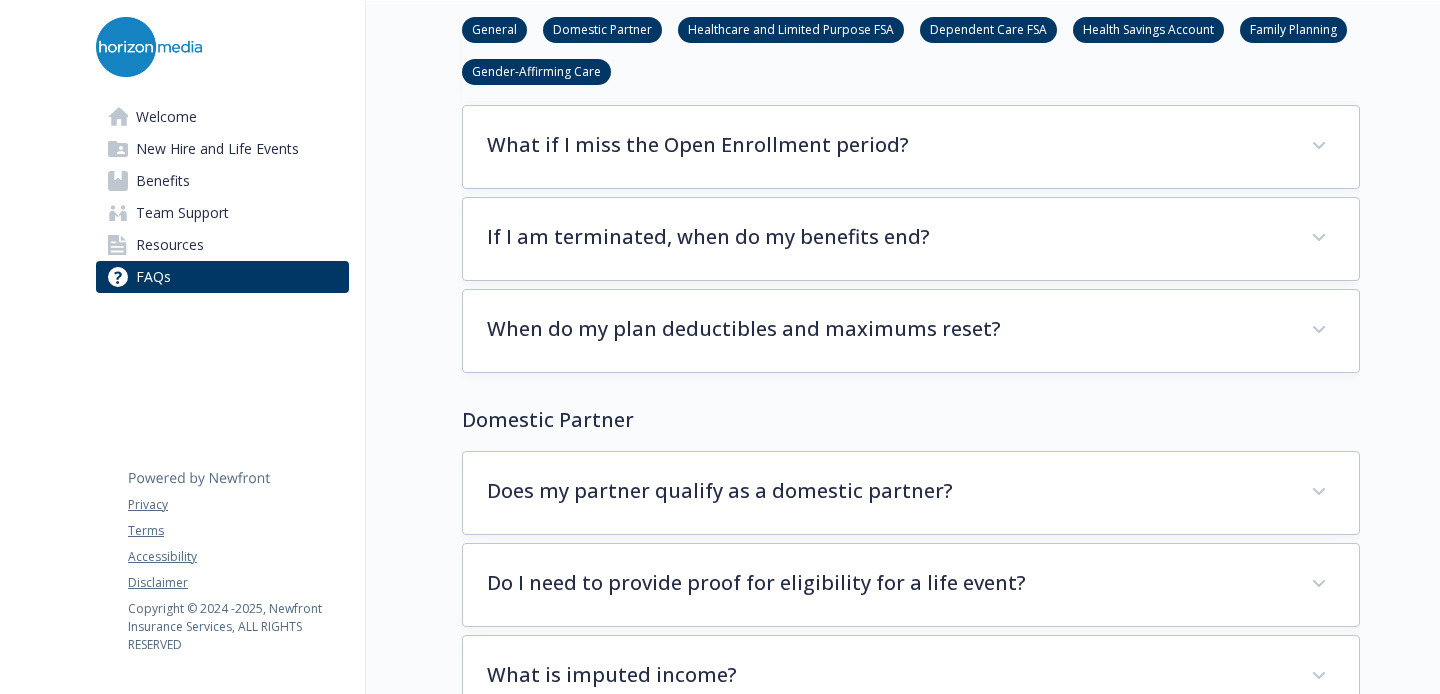 scroll, scrollTop: 0, scrollLeft: 0, axis: both 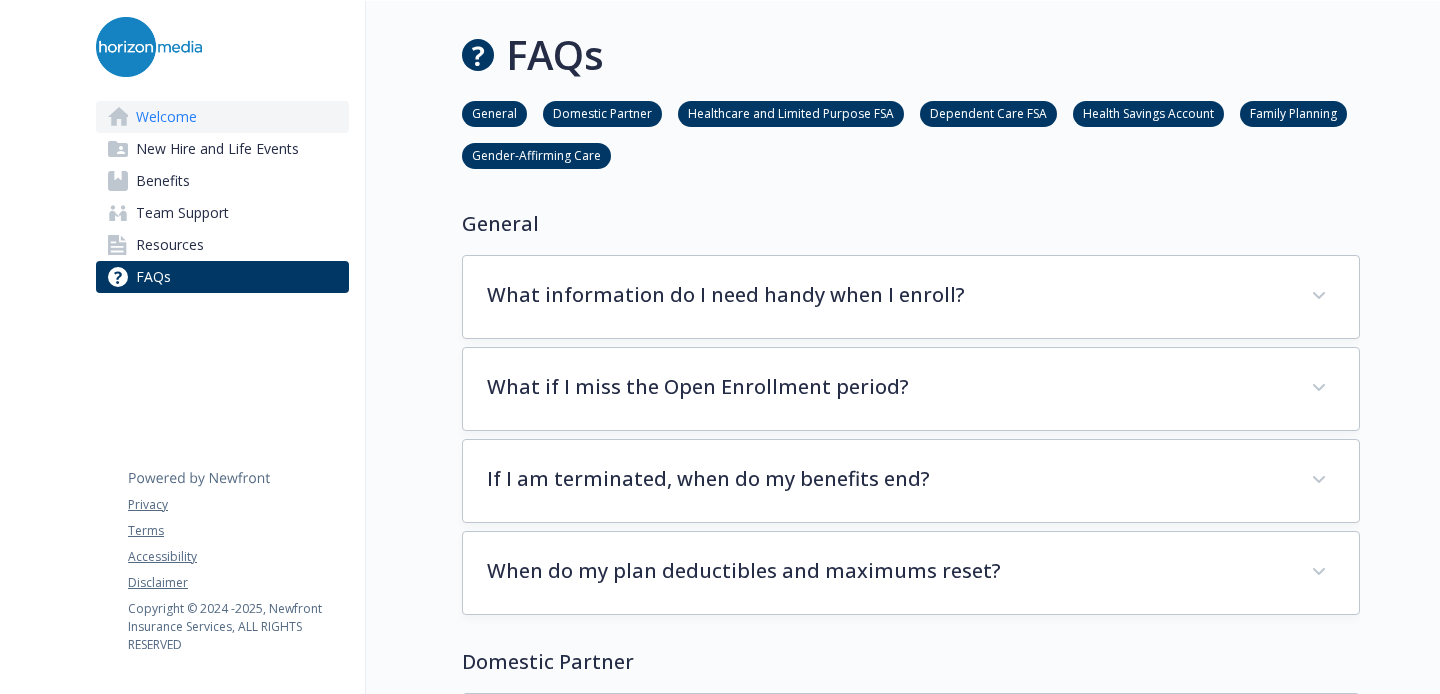 click on "Welcome" at bounding box center (166, 117) 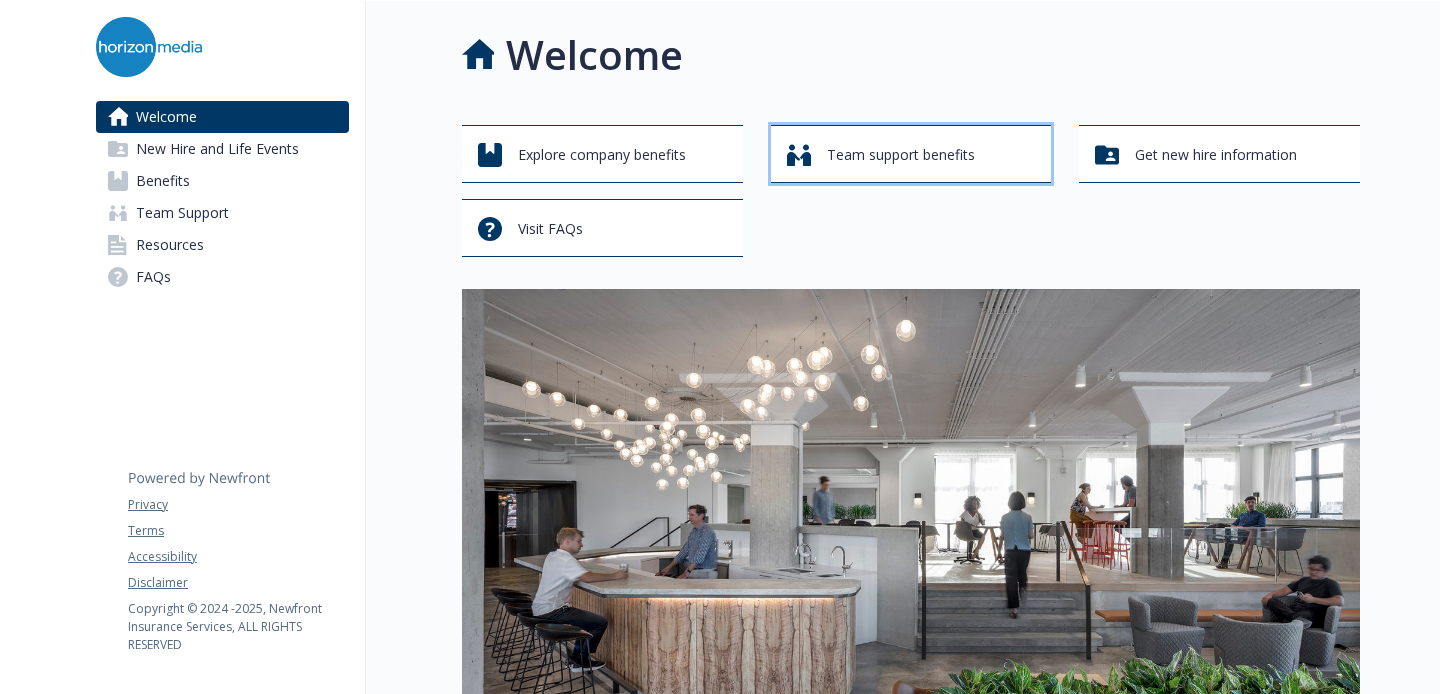 click on "Team support benefits" at bounding box center (914, 155) 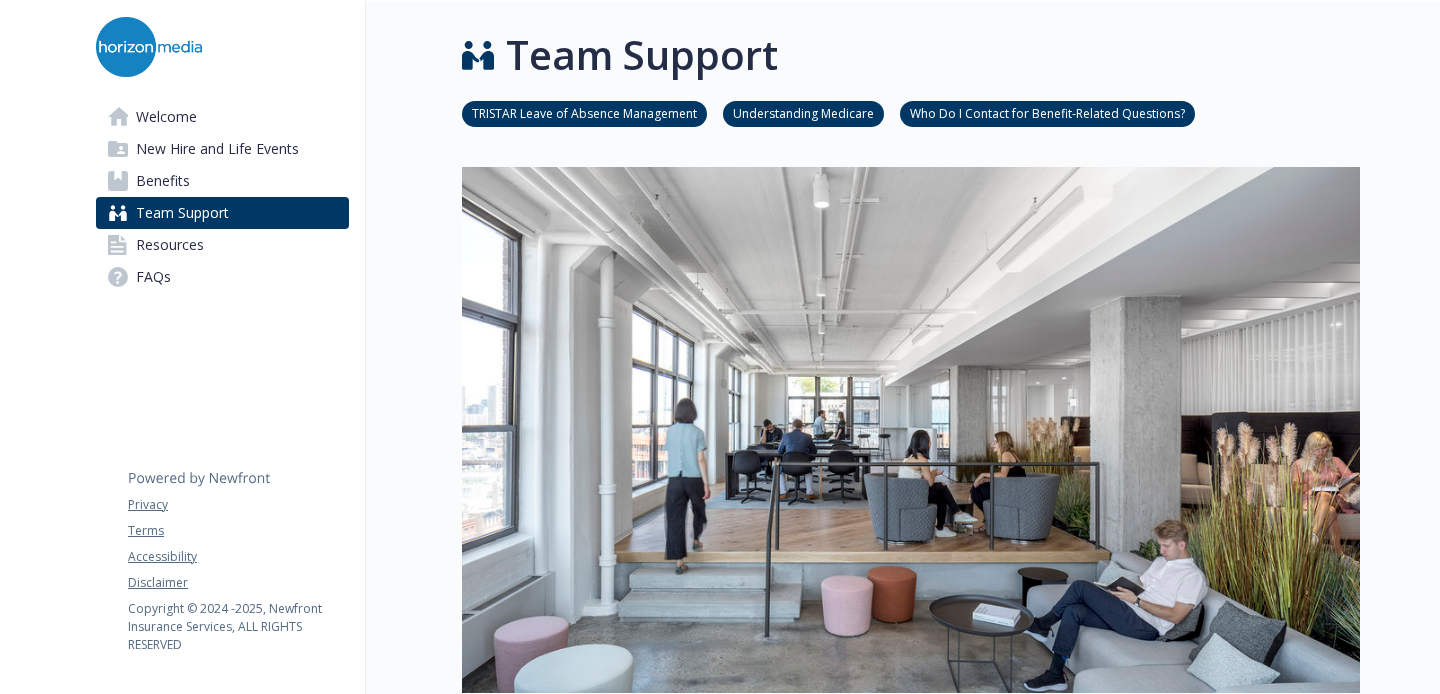 click on "Team Support TRISTAR Leave of Absence Management Understanding Medicare Who Do I Contact for Benefit-Related Questions? TRISTAR Leave of Absence Management TRISTAR administers STD, LTD, FMLA, and Company Paid leaves on behalf of Horizon Media.
The first step in reporting an absence is knowing when to report it. Given the multiple benefits that can cover your absence, here are a few rules of thumb:
Report your claim up to 30 days in advance of a planned absence.
For an unplanned absence, report as soon as you’re aware that you’ll be absent from work.
Report your absence by phone
Contact TRISTAR via telephone
Call: [PHONE_NUMBER] and speak with an Intake Specialist to report your leave and/or accommodation request.
Report your absence by text message
Contact [PERSON_NAME] via text message at [PHONE_NUMBER].
Provide your name, your employer, your absence start date, your estimated return to work date, and the reason for your leave
Provide your contact email and/or phone number." at bounding box center [863, 634] 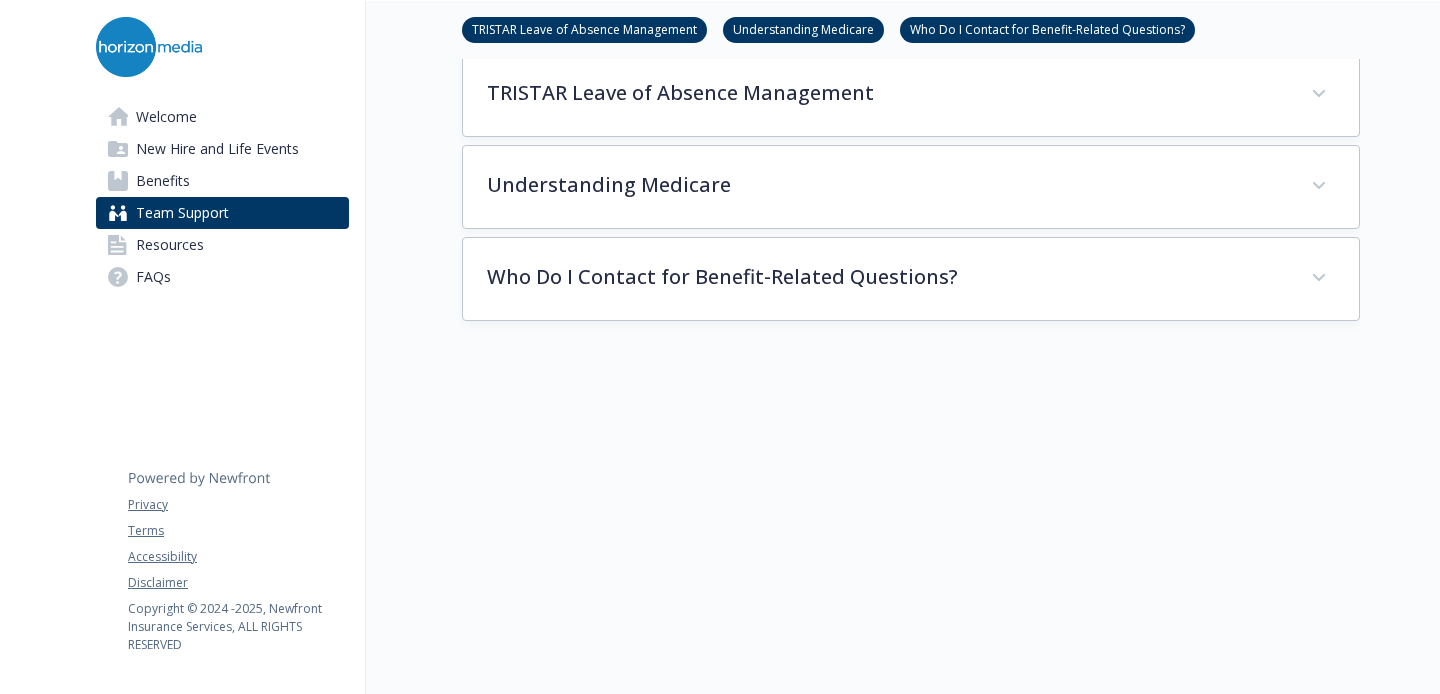 scroll, scrollTop: 693, scrollLeft: 0, axis: vertical 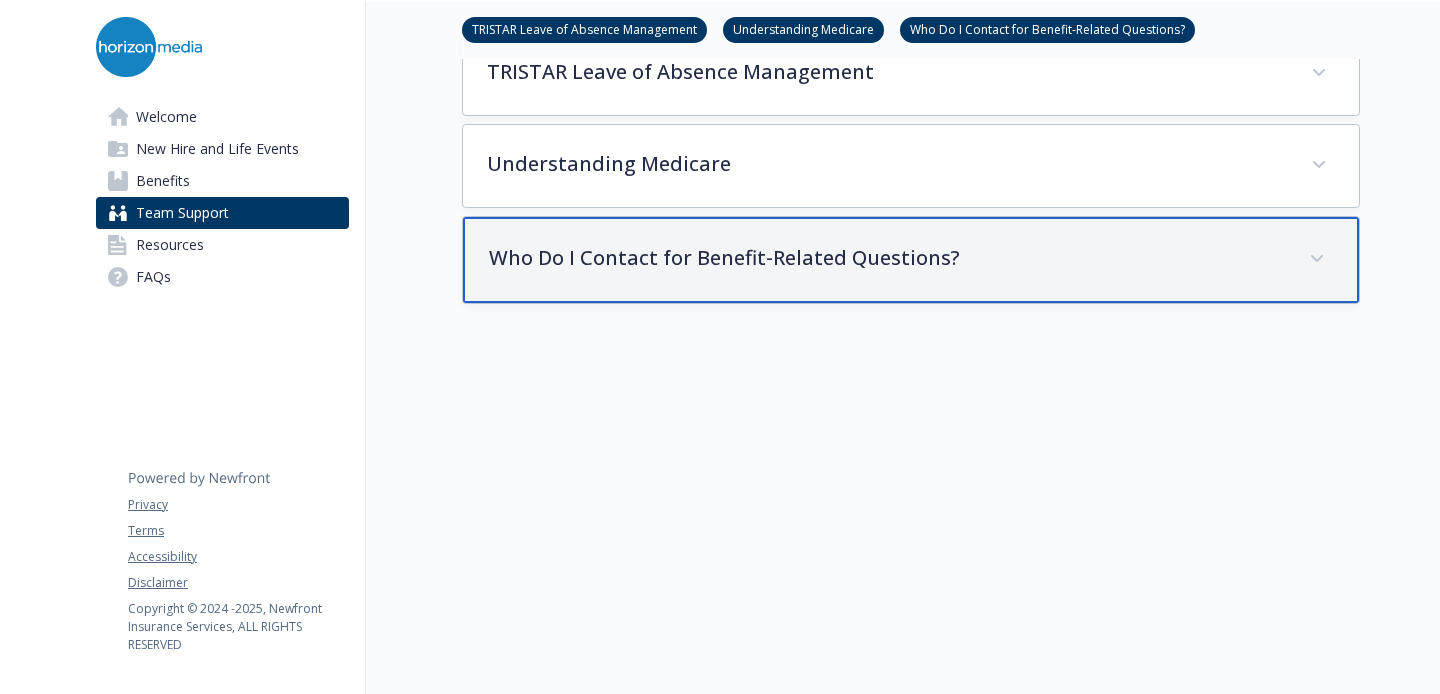 click on "Who Do I Contact for Benefit-Related Questions?" at bounding box center (887, 258) 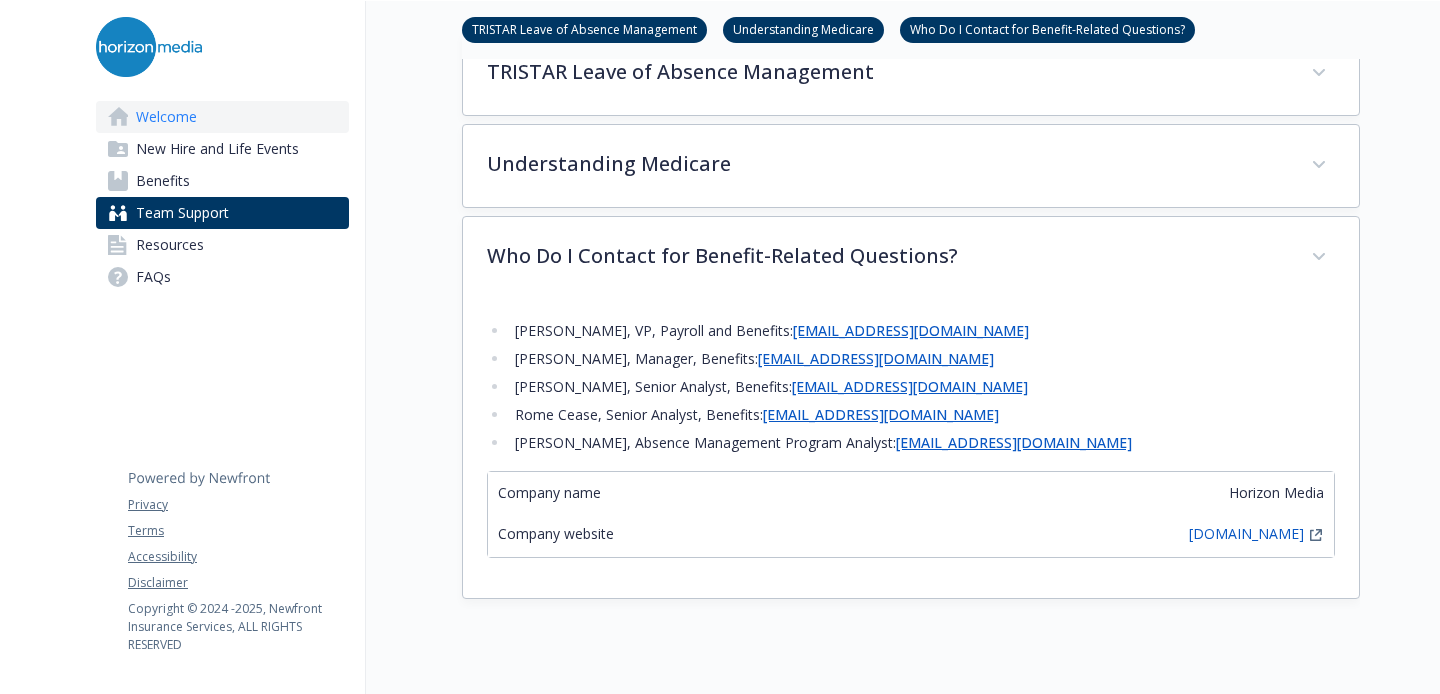 click on "Welcome" at bounding box center [166, 117] 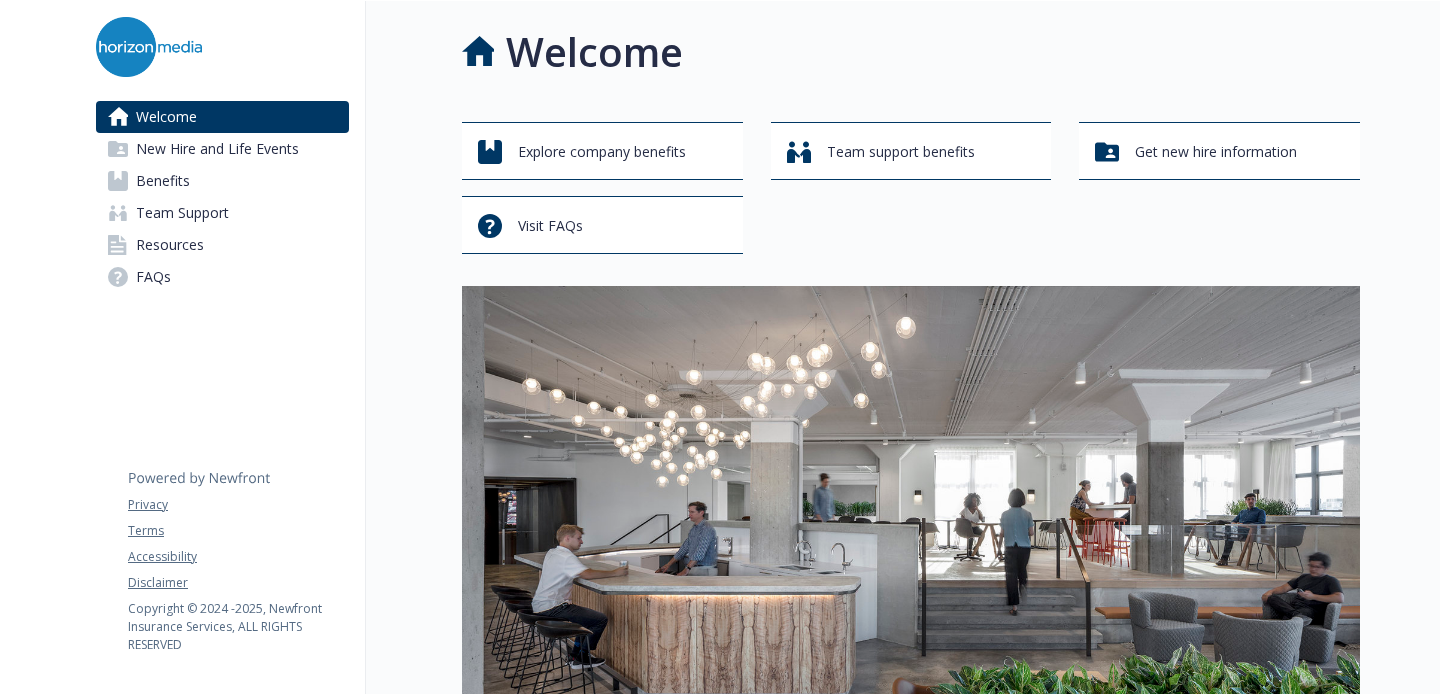scroll, scrollTop: 0, scrollLeft: 0, axis: both 